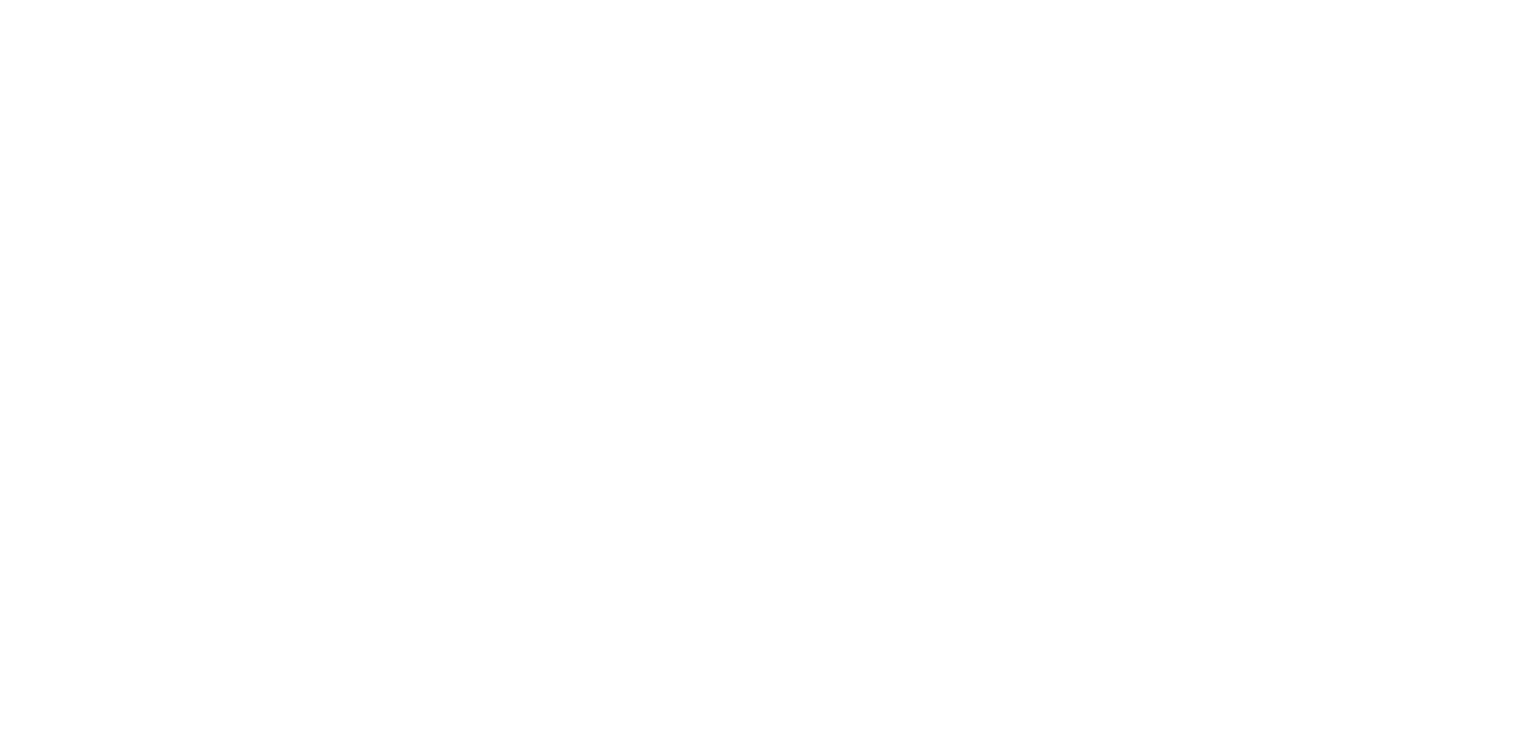 scroll, scrollTop: 0, scrollLeft: 0, axis: both 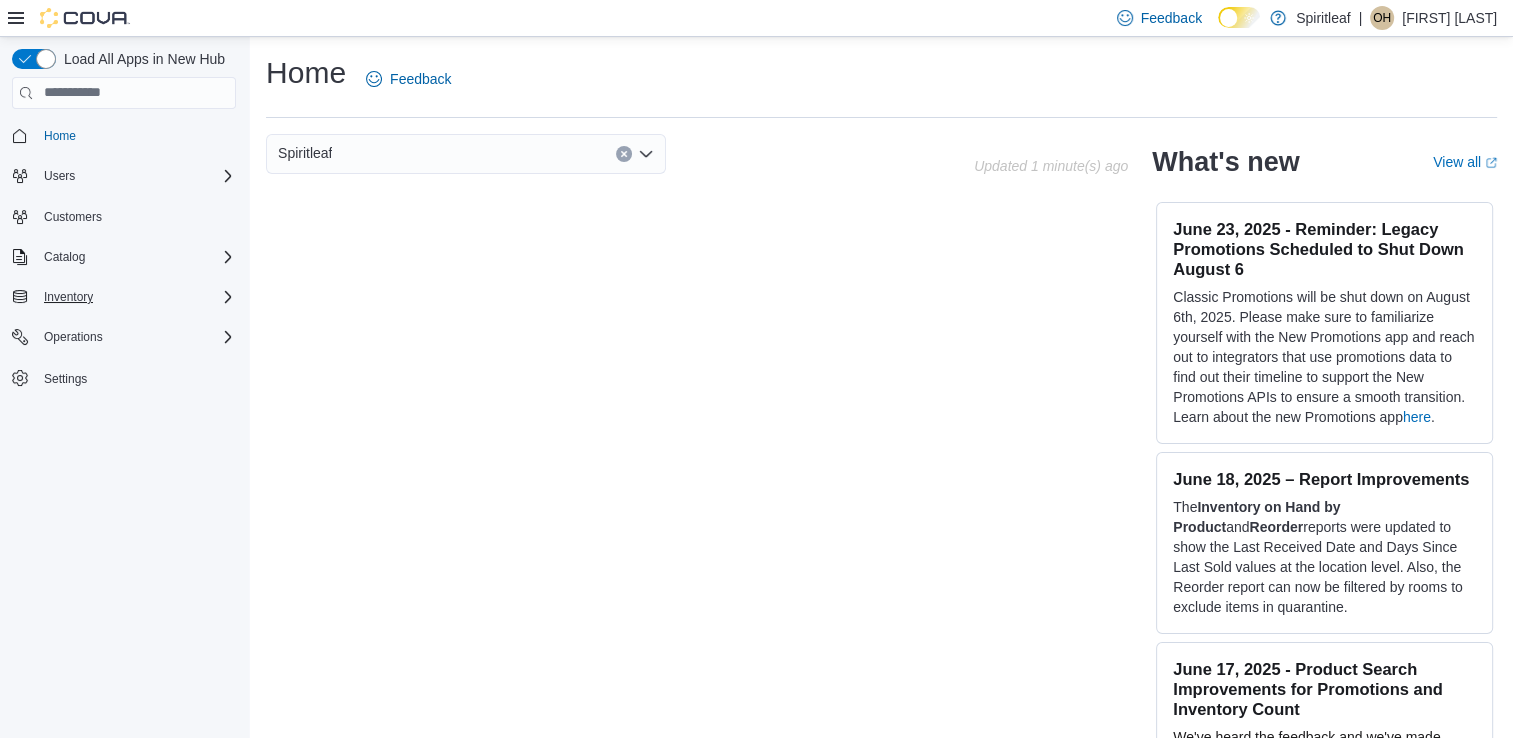 click on "Inventory" at bounding box center [136, 297] 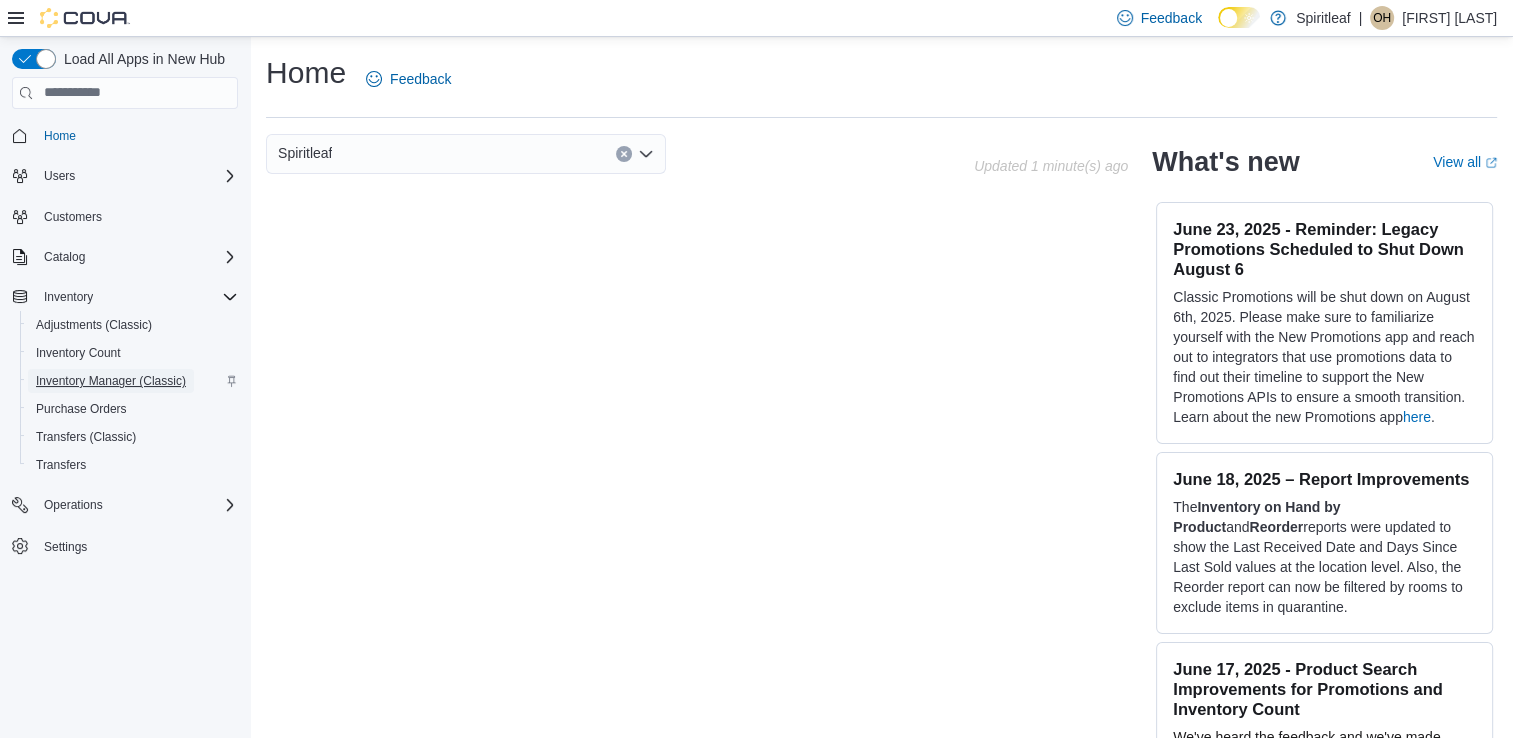 click on "Inventory Manager (Classic)" at bounding box center (111, 381) 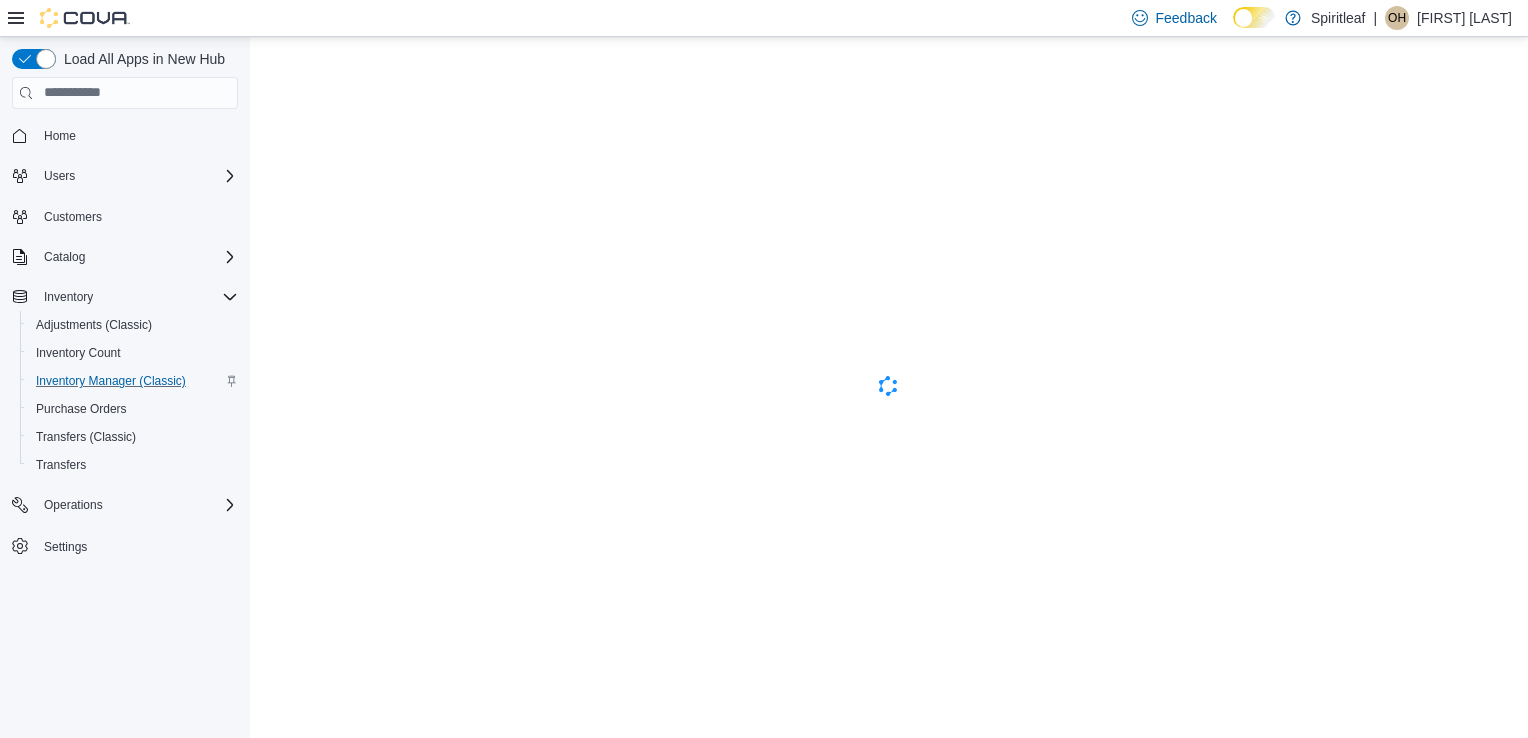 scroll, scrollTop: 0, scrollLeft: 0, axis: both 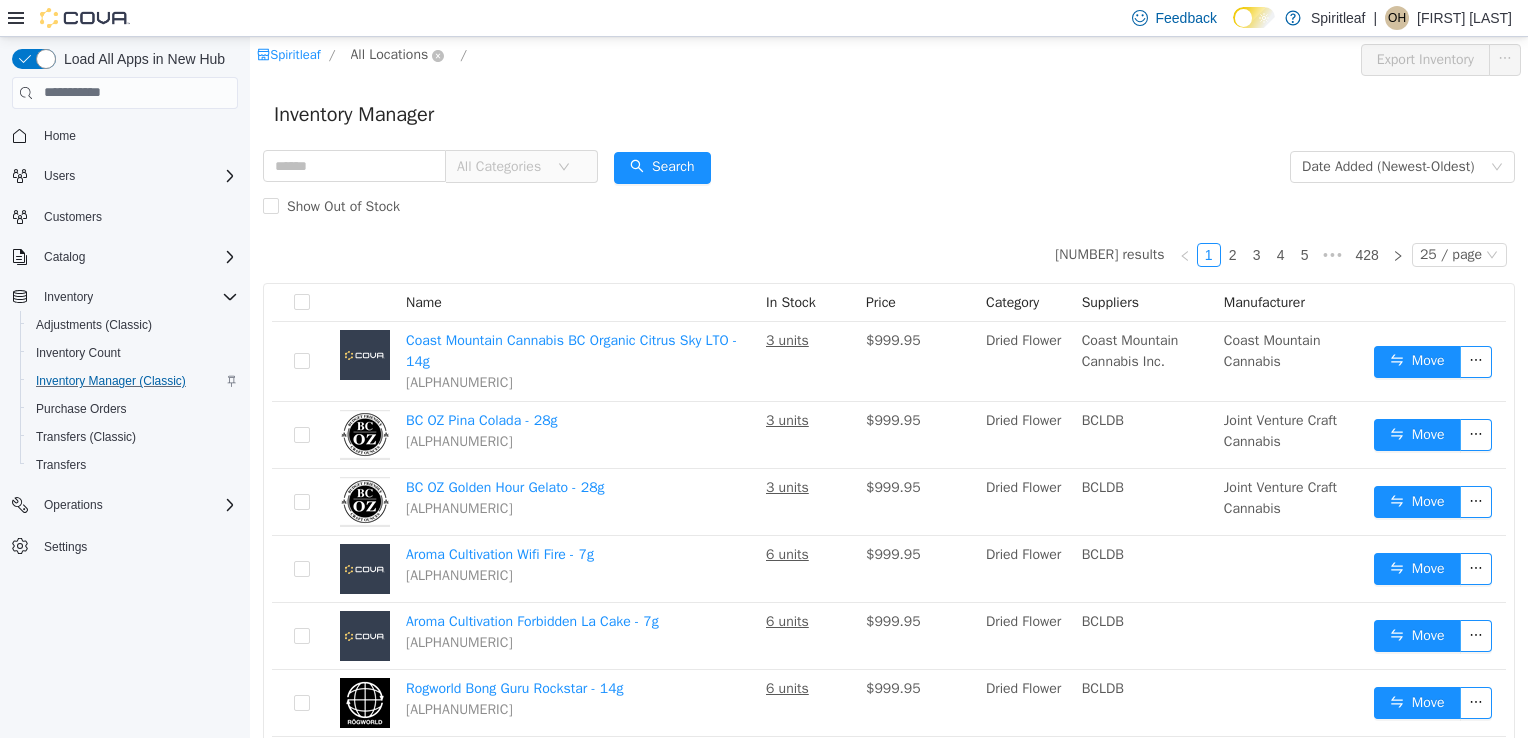 click on "All Locations" at bounding box center (390, 54) 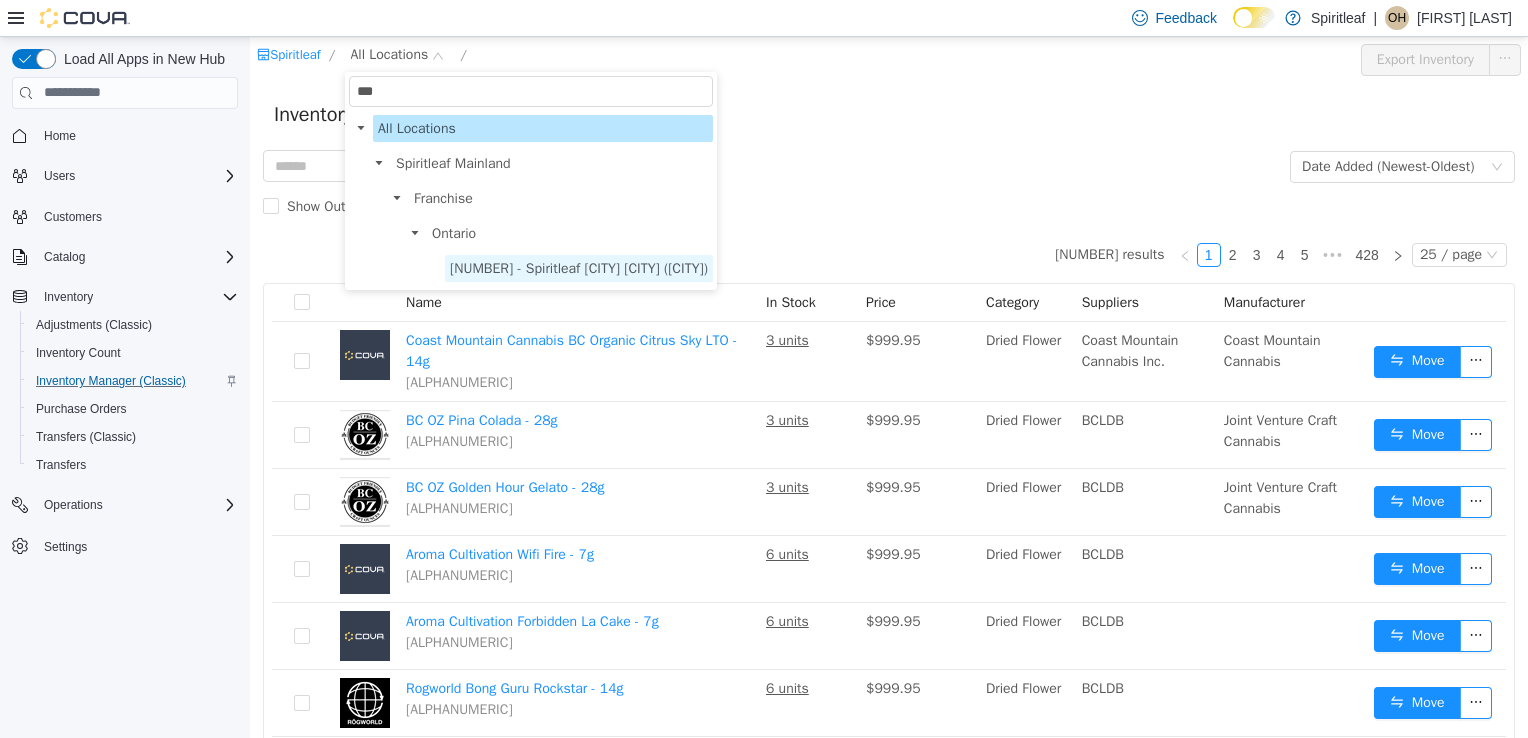 type on "***" 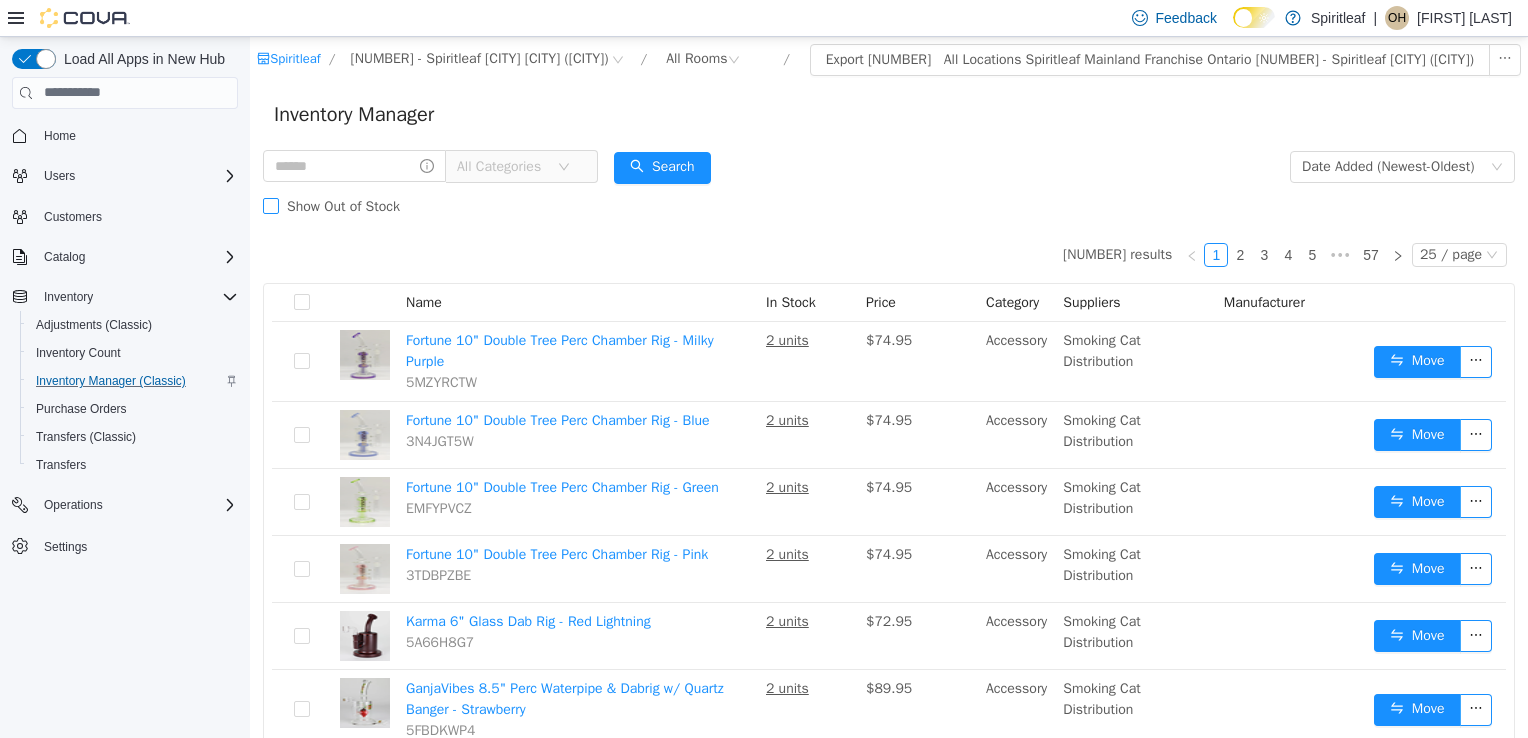 click on "Show Out of Stock" at bounding box center [335, 206] 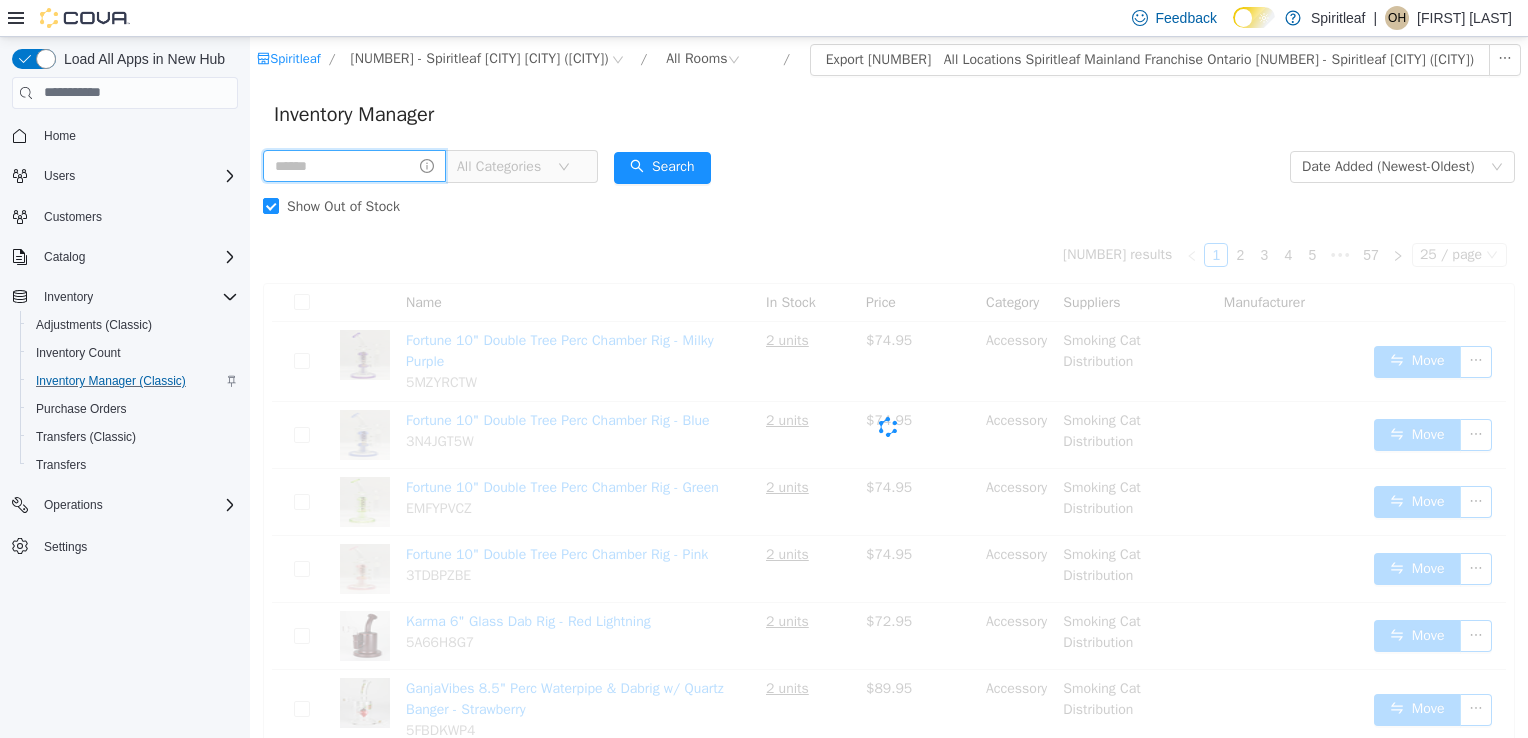 click at bounding box center (354, 165) 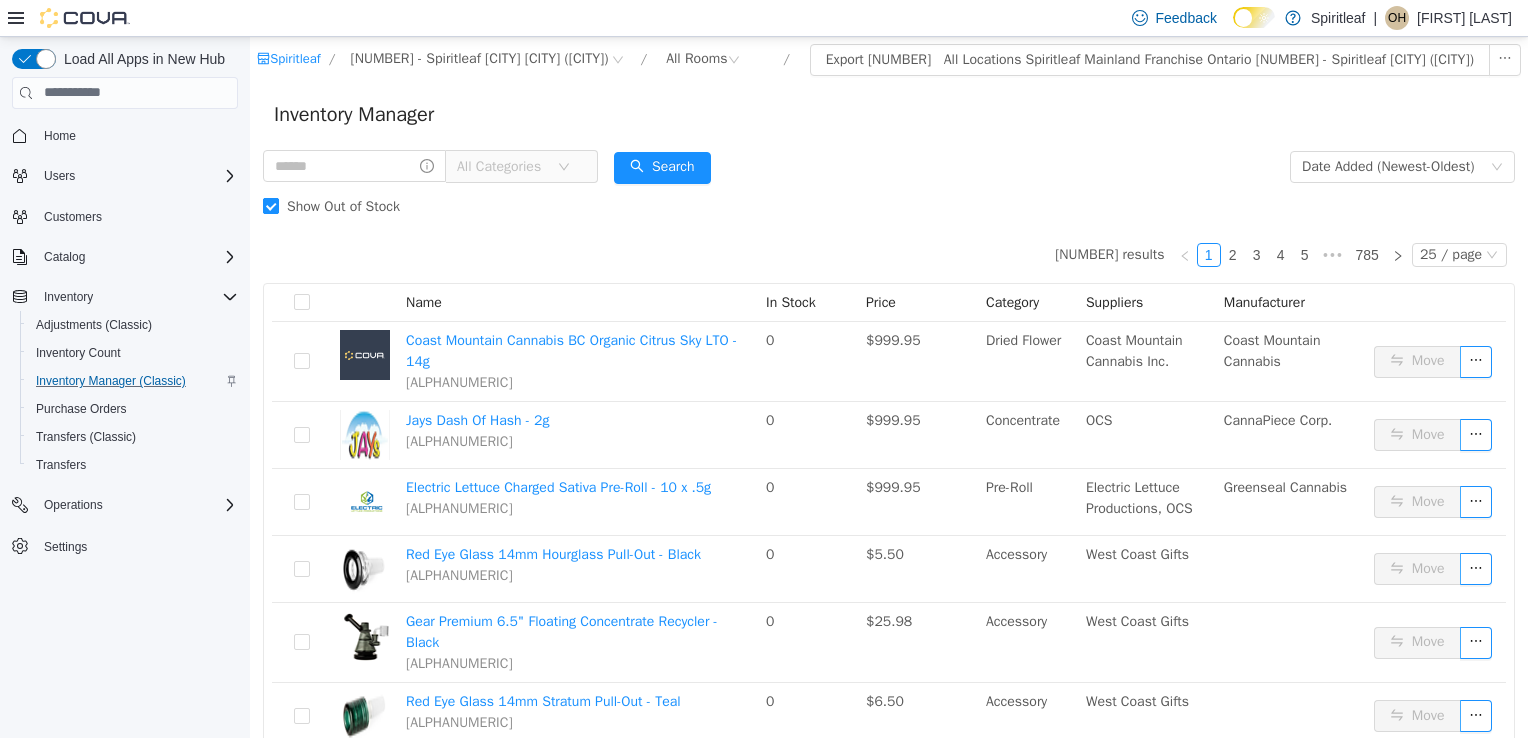 click on "Show Out of Stock" at bounding box center (343, 205) 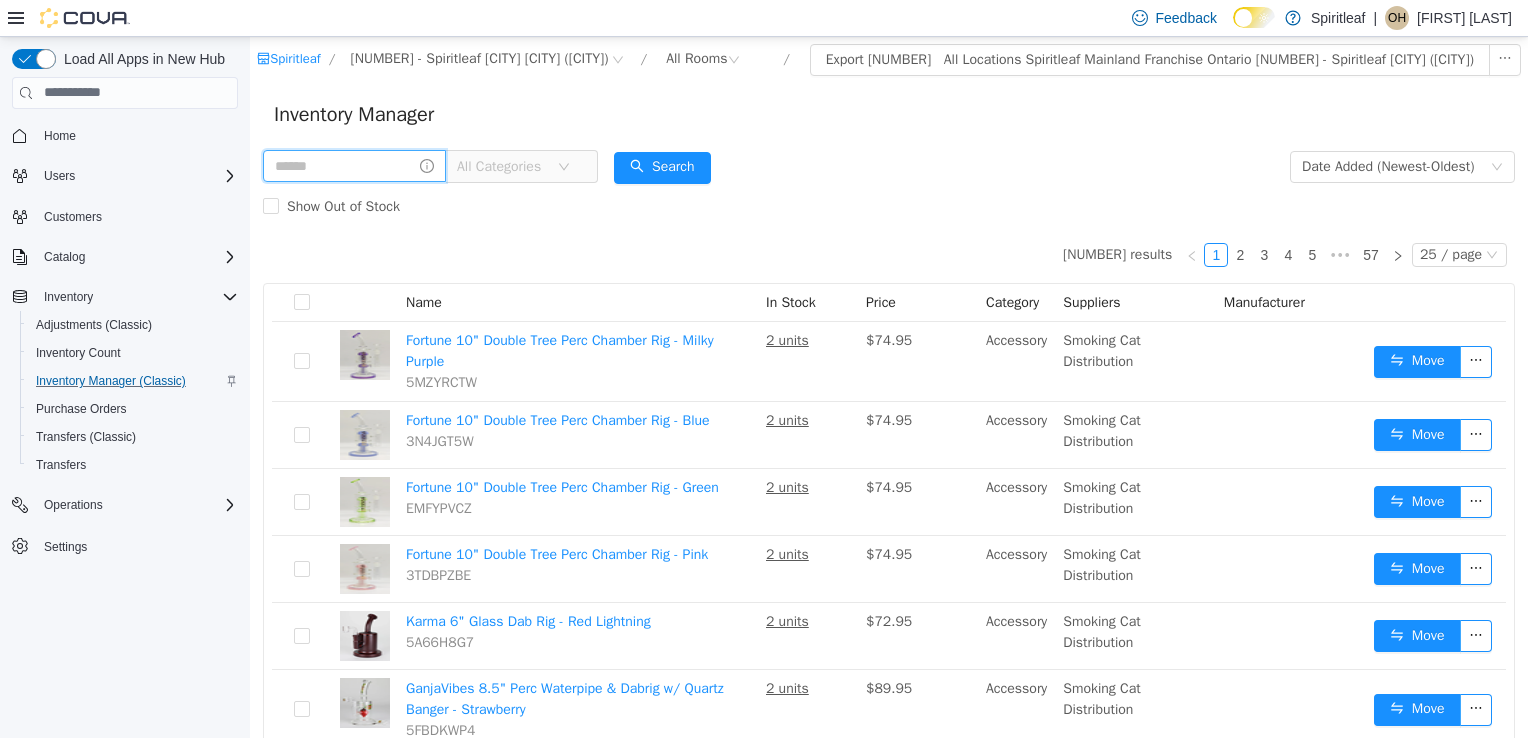 click at bounding box center (354, 165) 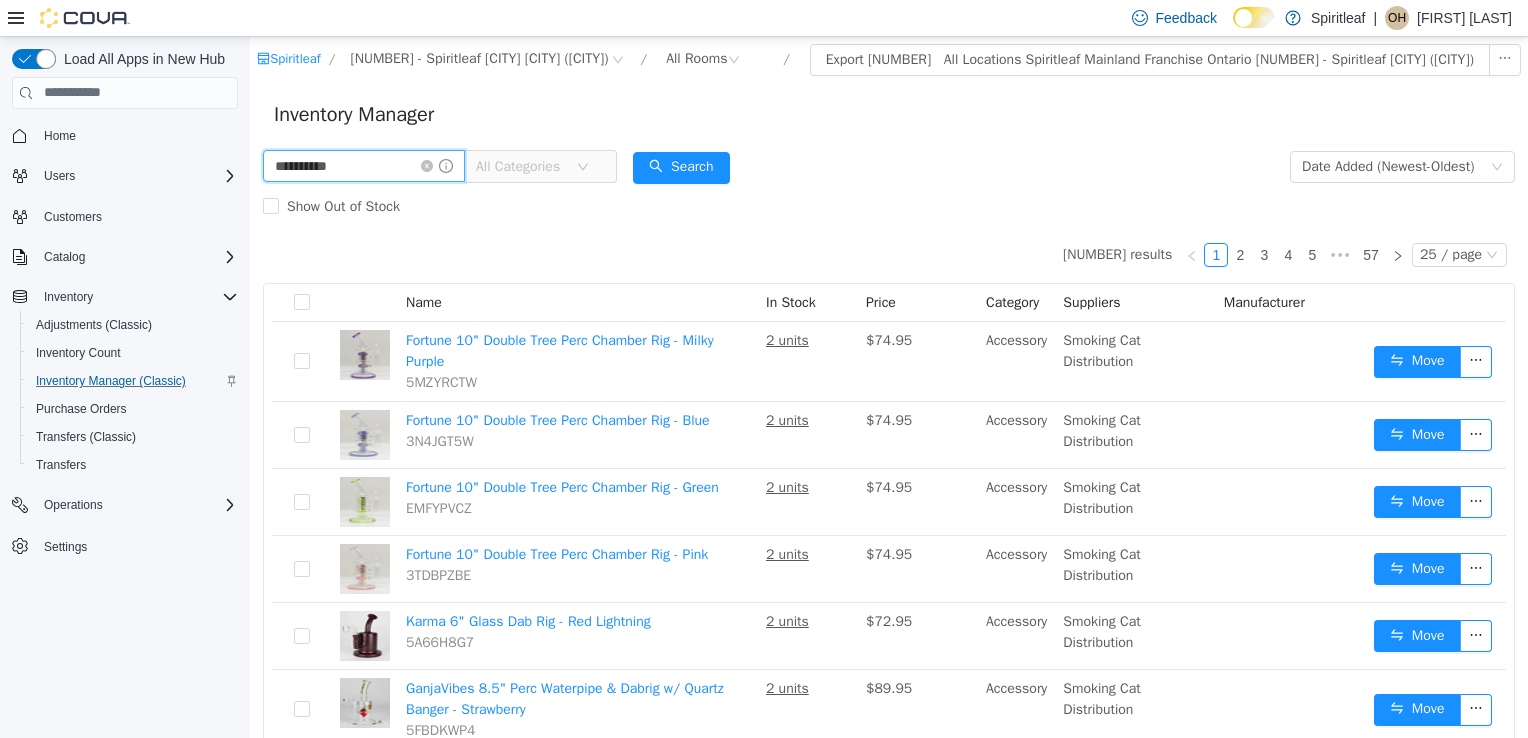 type on "**********" 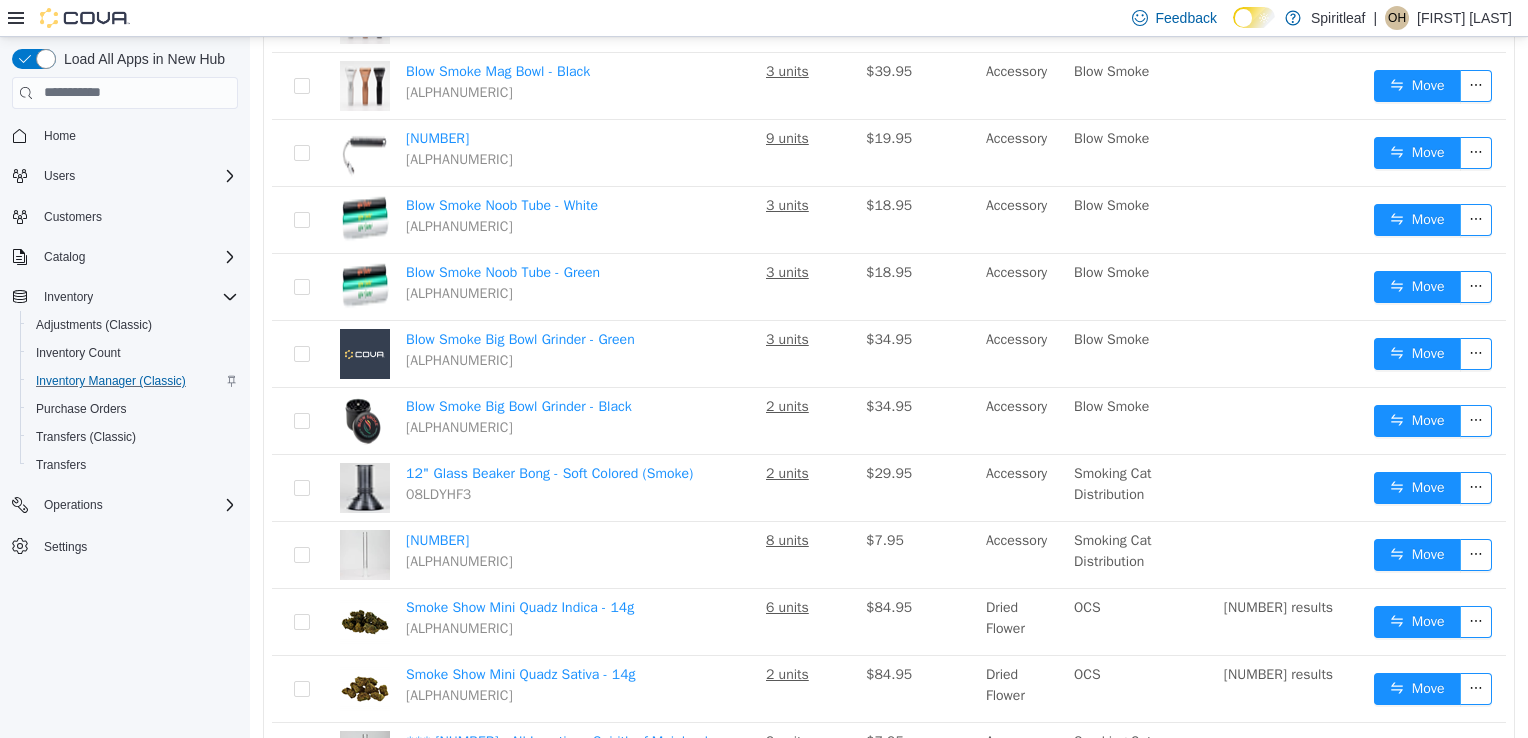 scroll, scrollTop: 743, scrollLeft: 0, axis: vertical 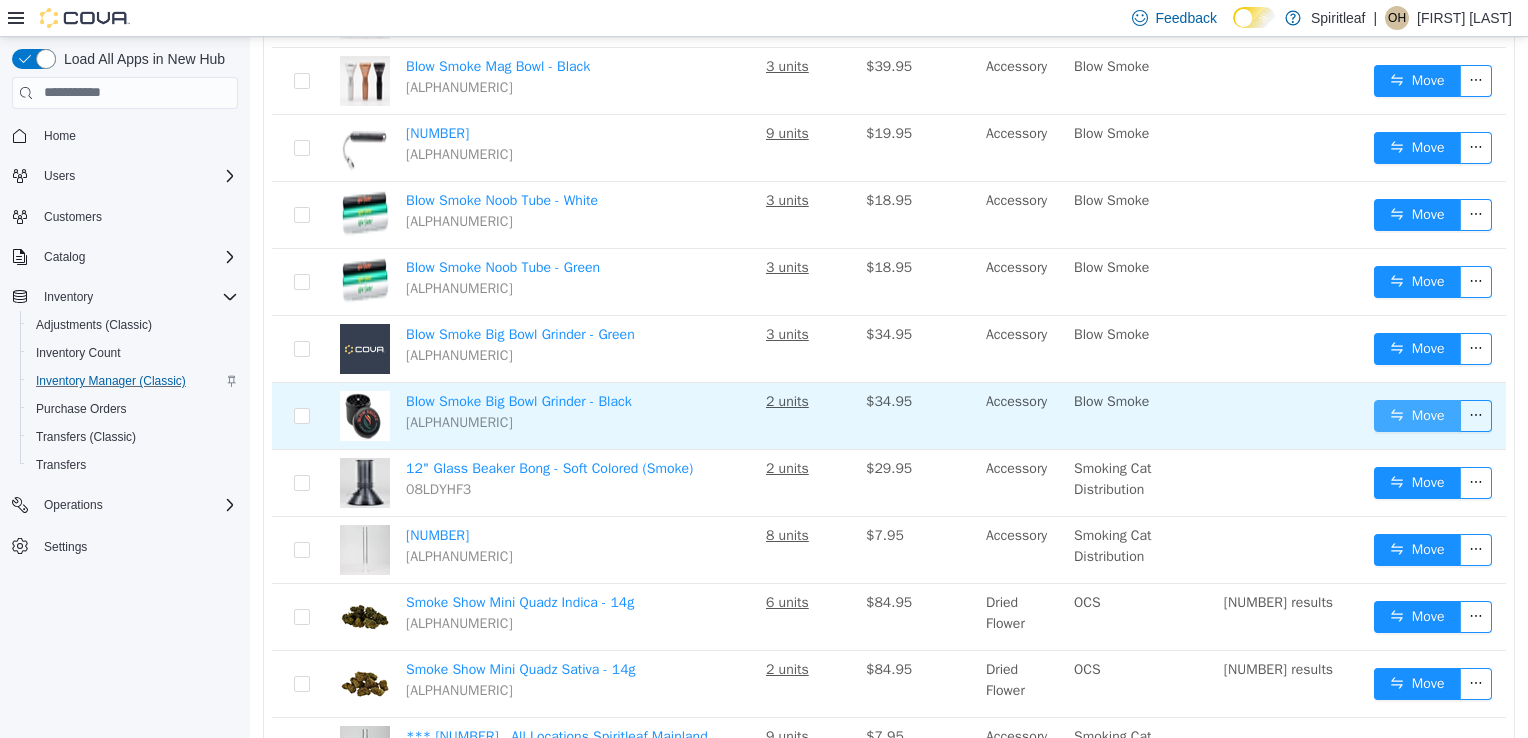 click on "Move" at bounding box center [1417, 415] 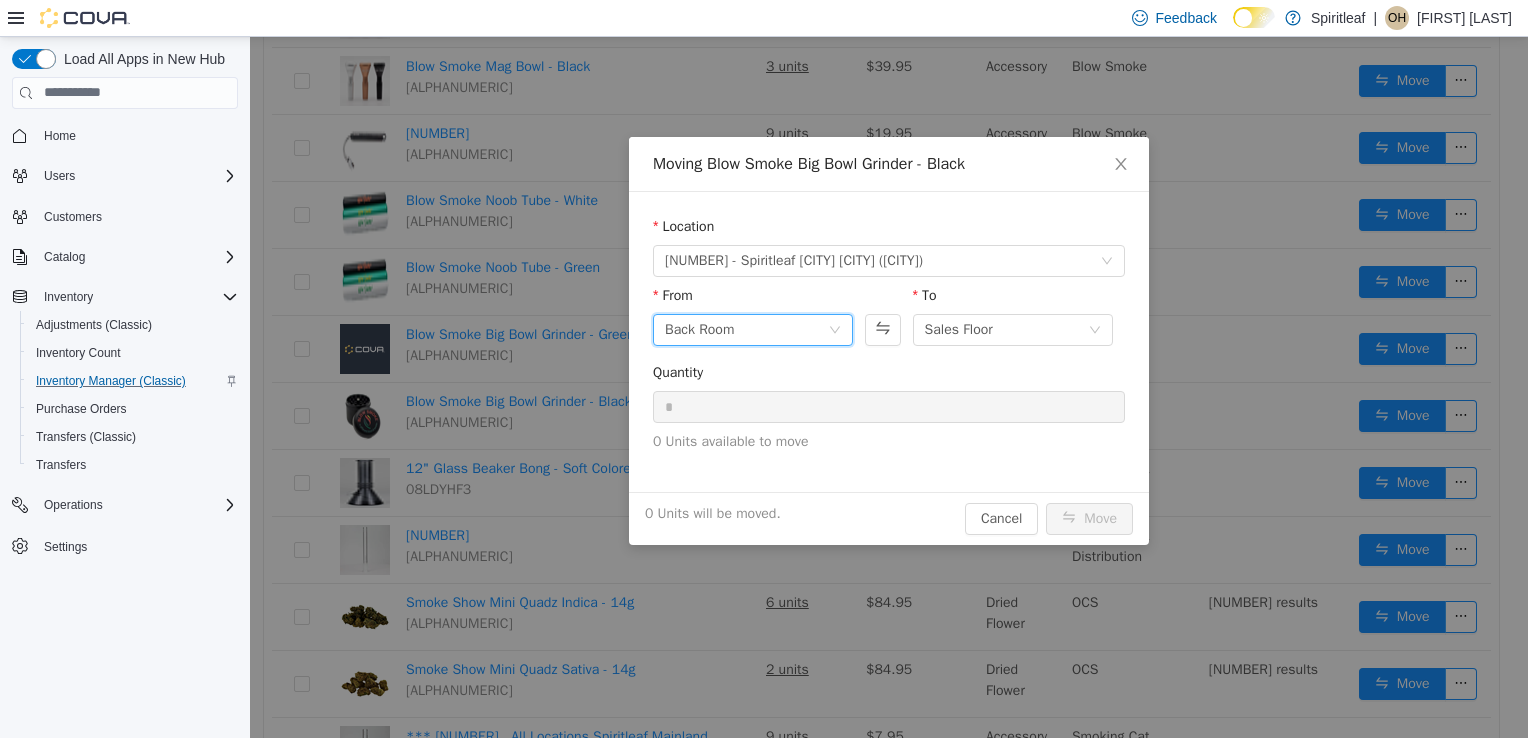 click on "Back Room" at bounding box center (746, 329) 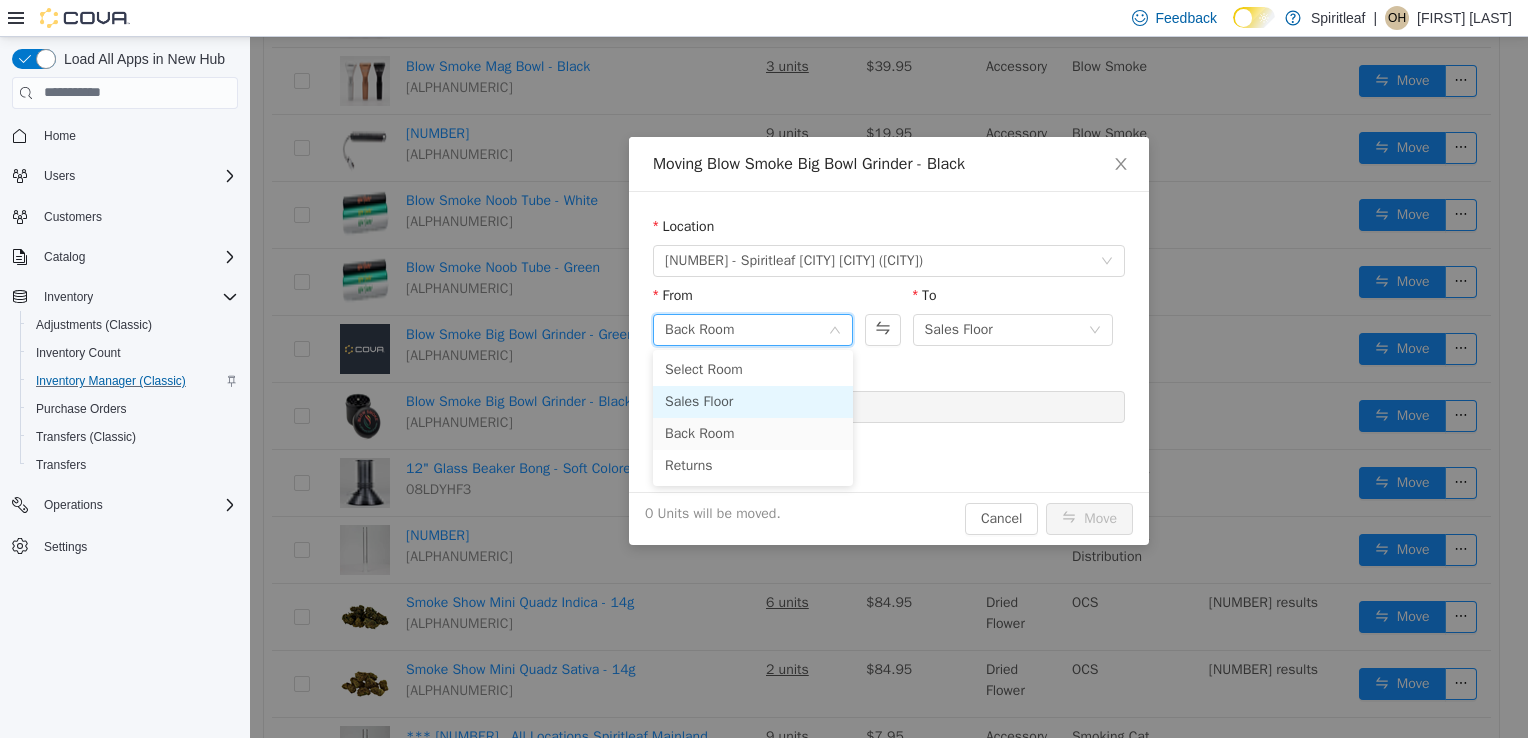 click on "Sales Floor" at bounding box center (753, 401) 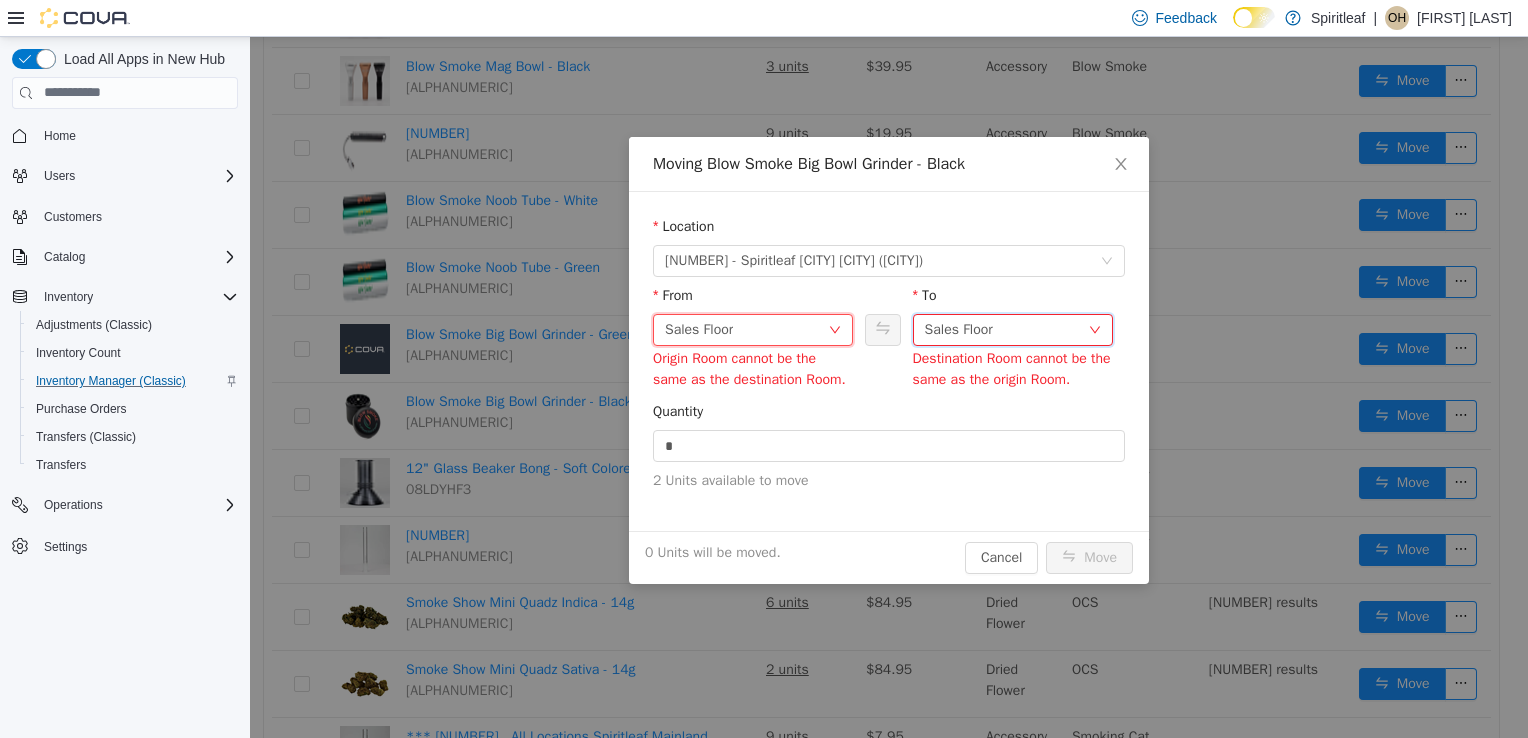 click on "Sales Floor" at bounding box center [1006, 329] 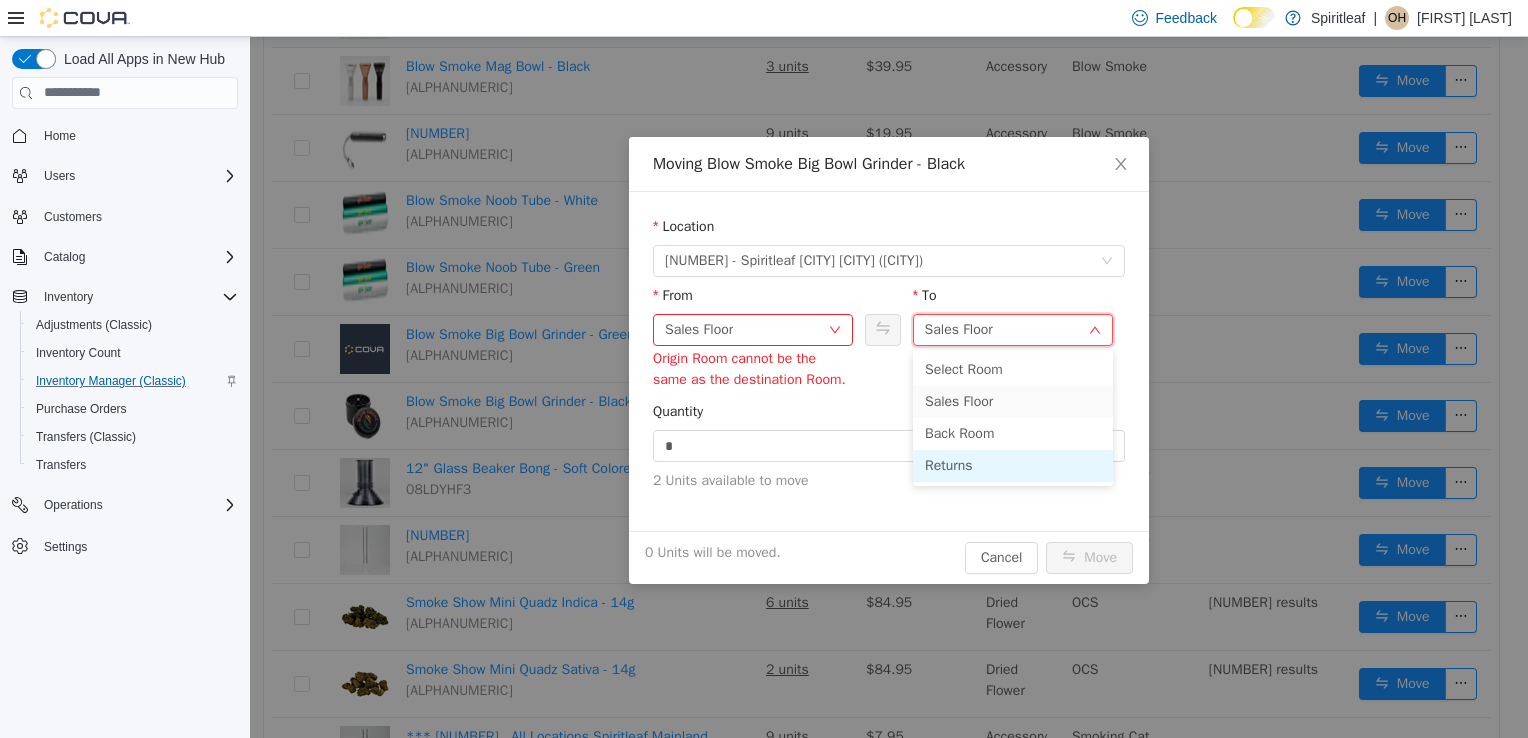 click on "Returns" at bounding box center (1013, 465) 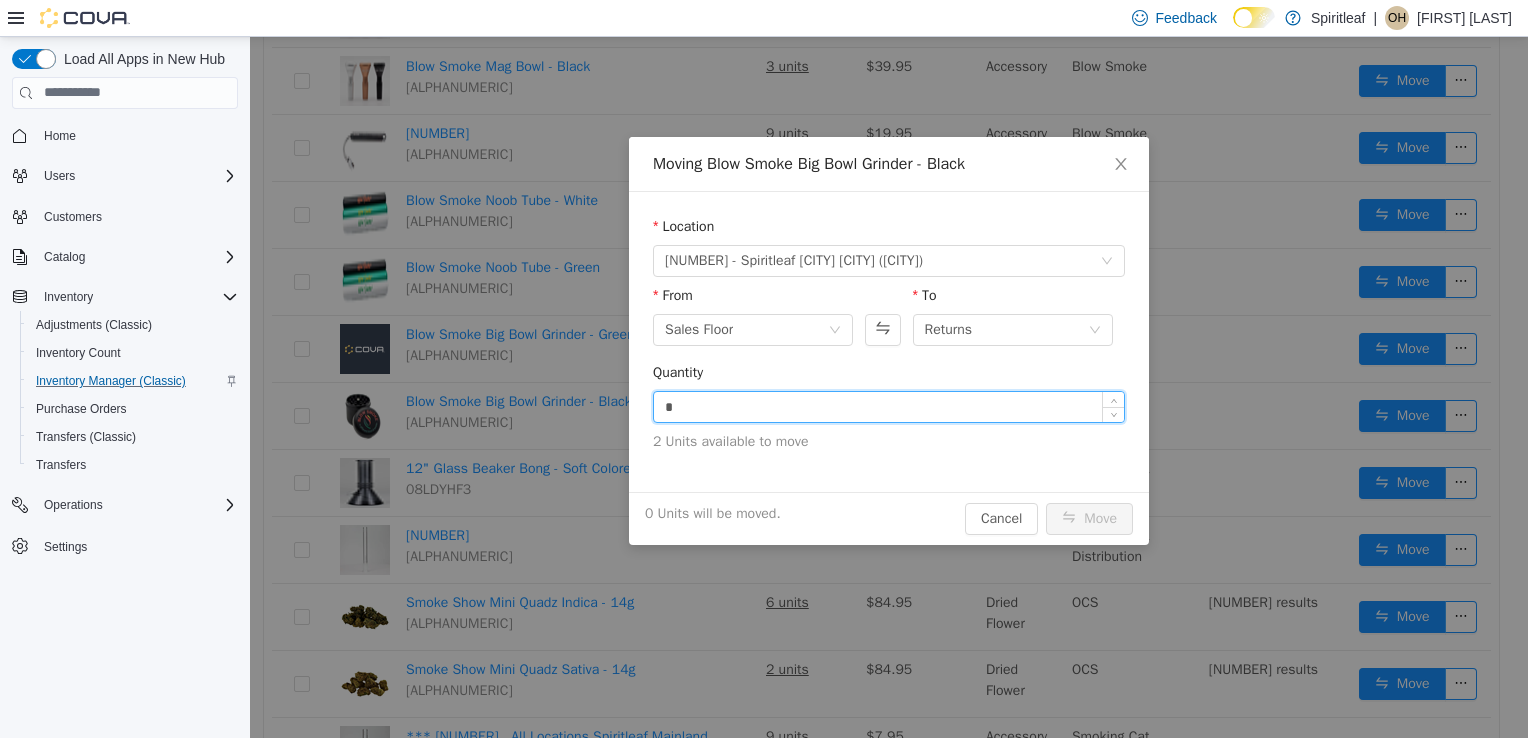 click on "*" at bounding box center [889, 406] 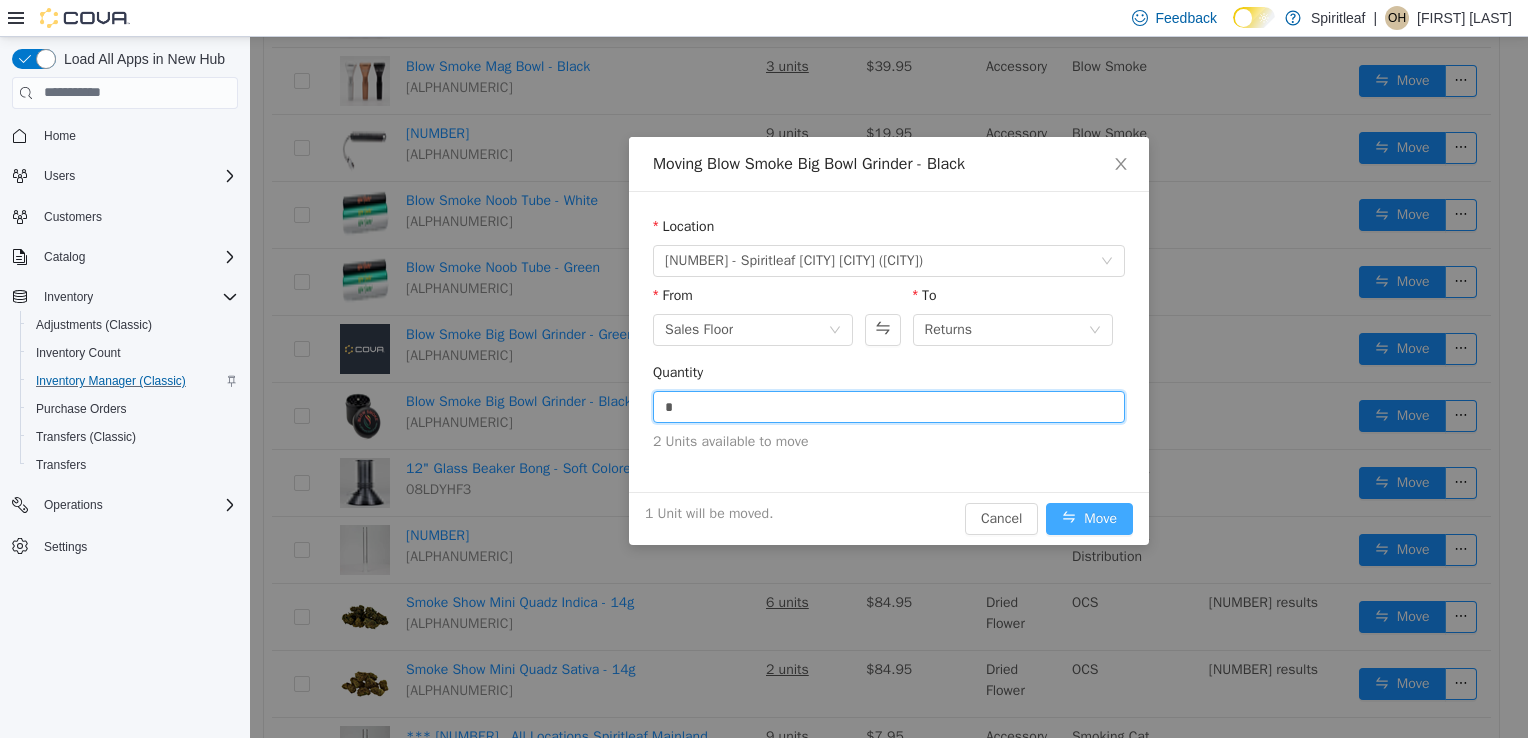 type on "*" 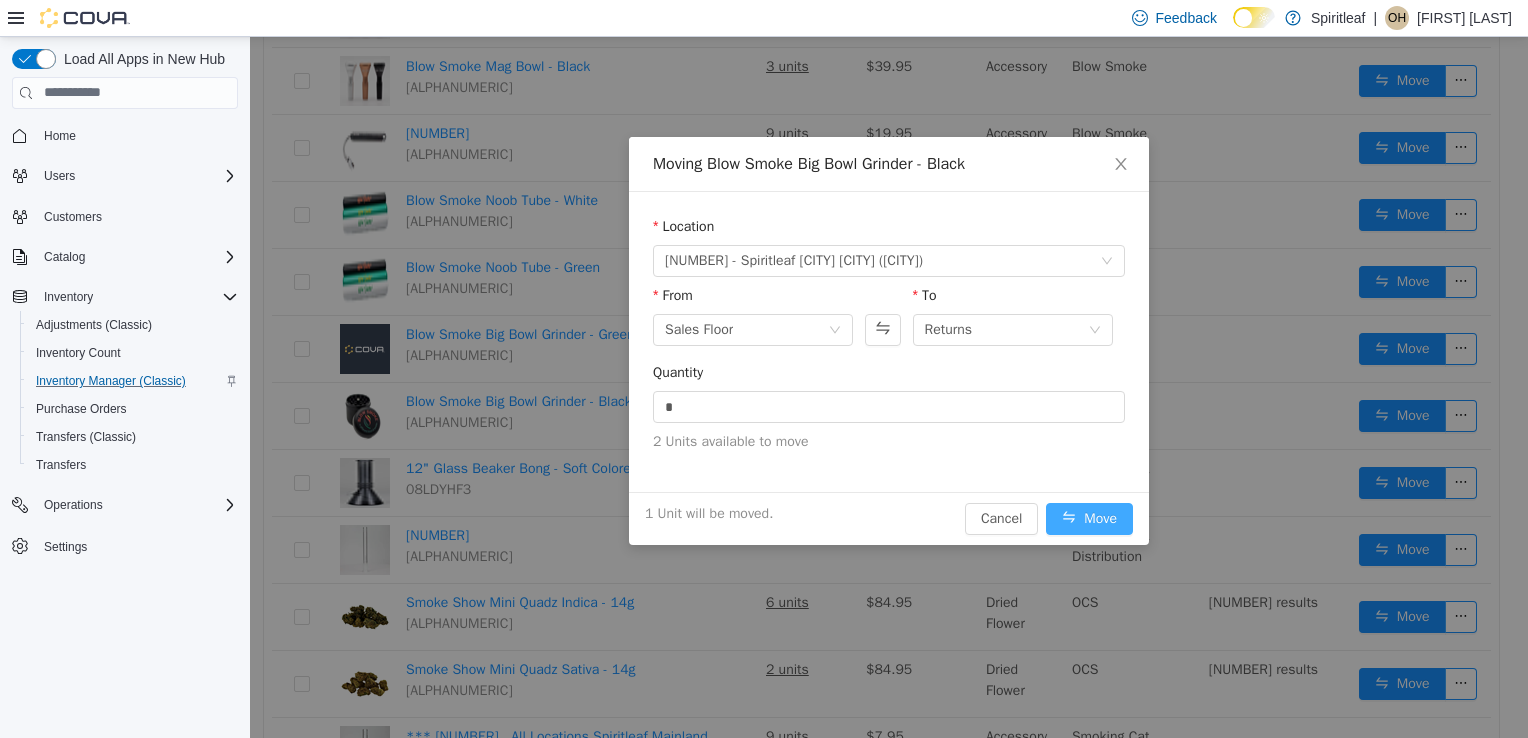 click on "Move" at bounding box center [1089, 518] 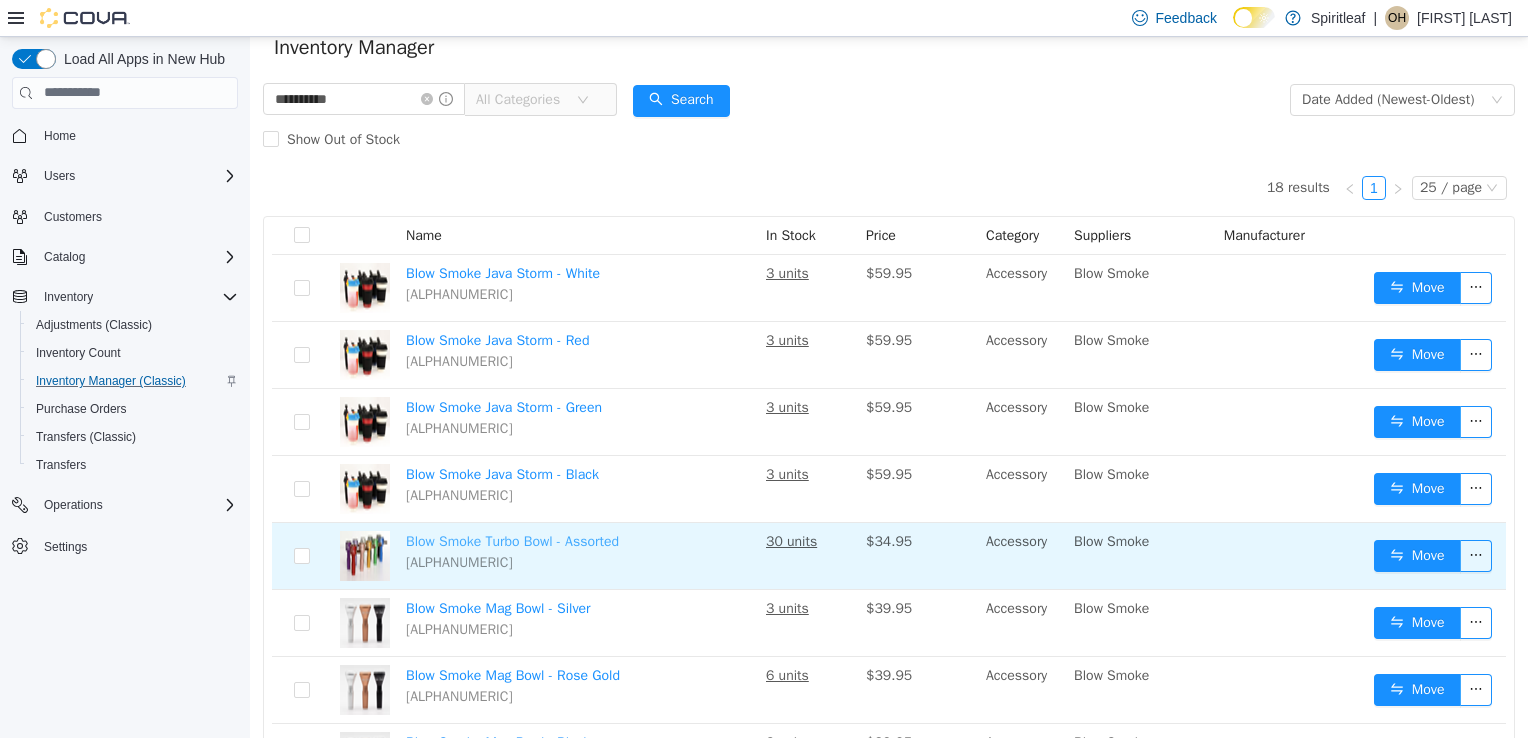 scroll, scrollTop: 0, scrollLeft: 0, axis: both 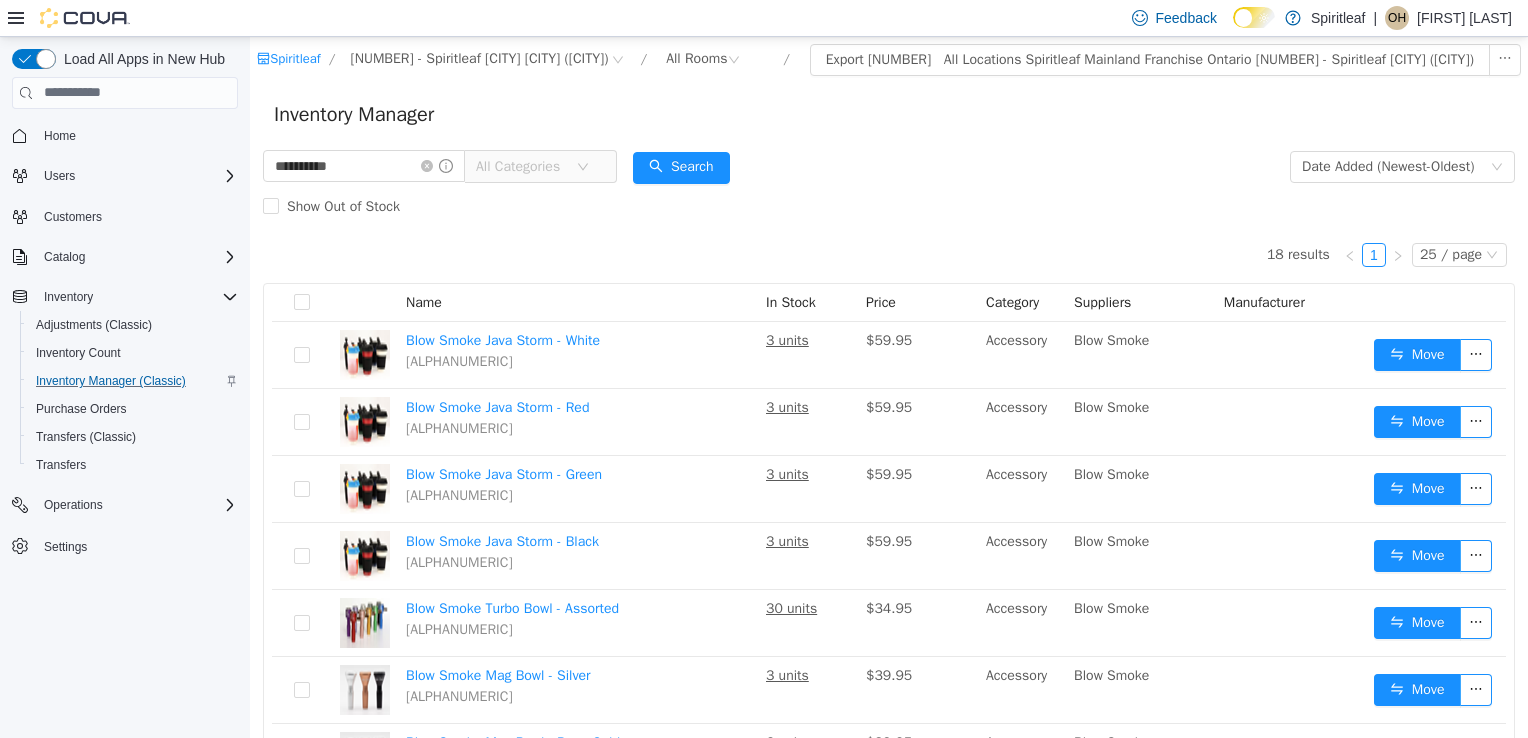 click on "[FIRST] [LAST]" at bounding box center (1464, 18) 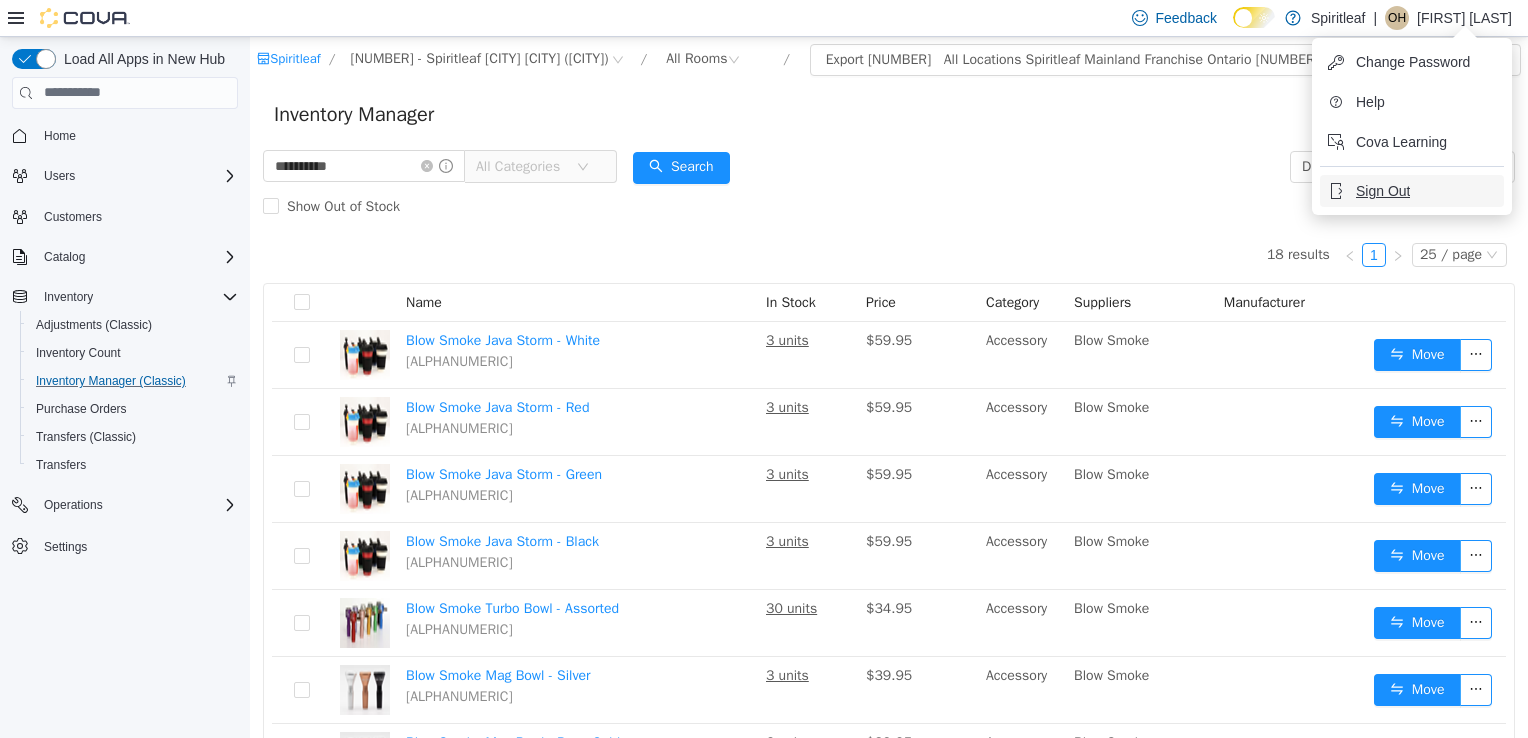 click on "Sign Out" at bounding box center [1412, 191] 